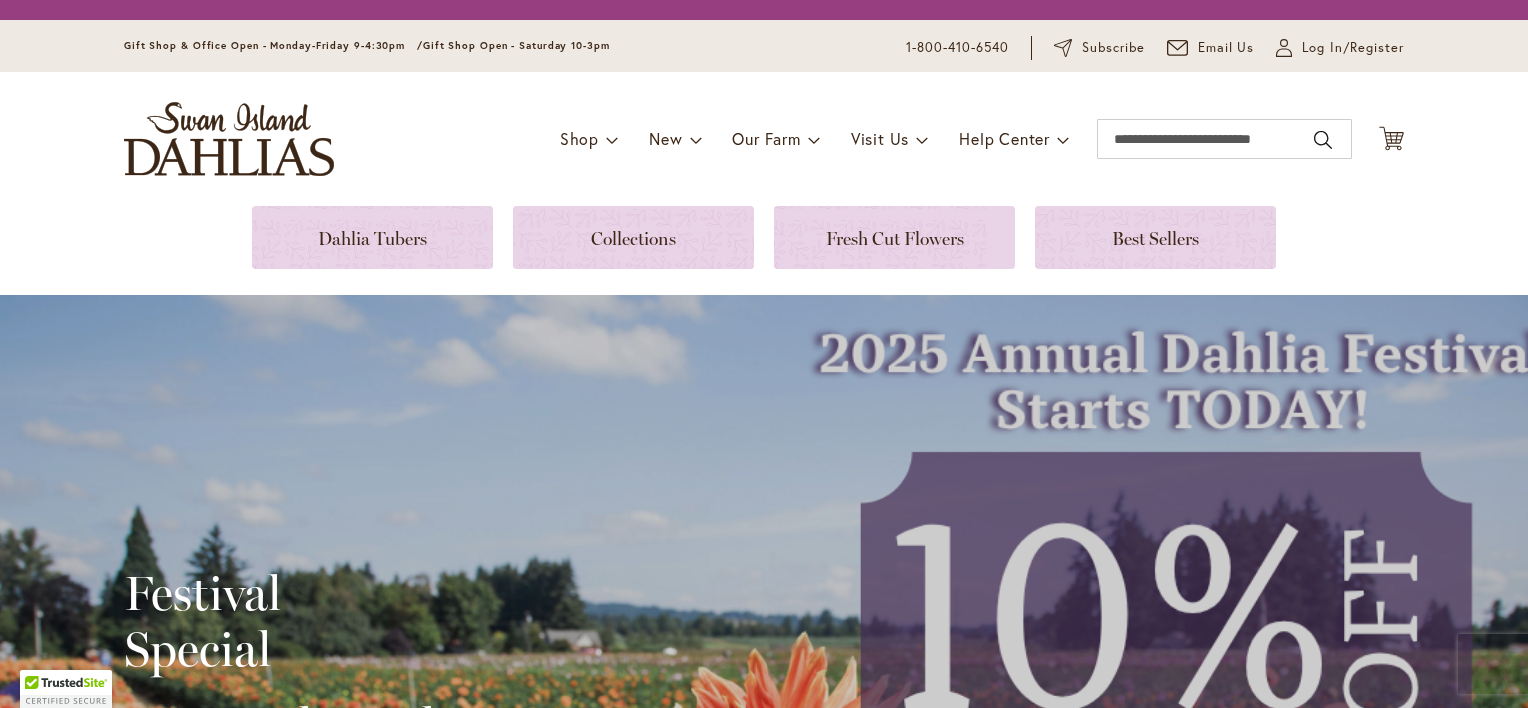 scroll, scrollTop: 0, scrollLeft: 0, axis: both 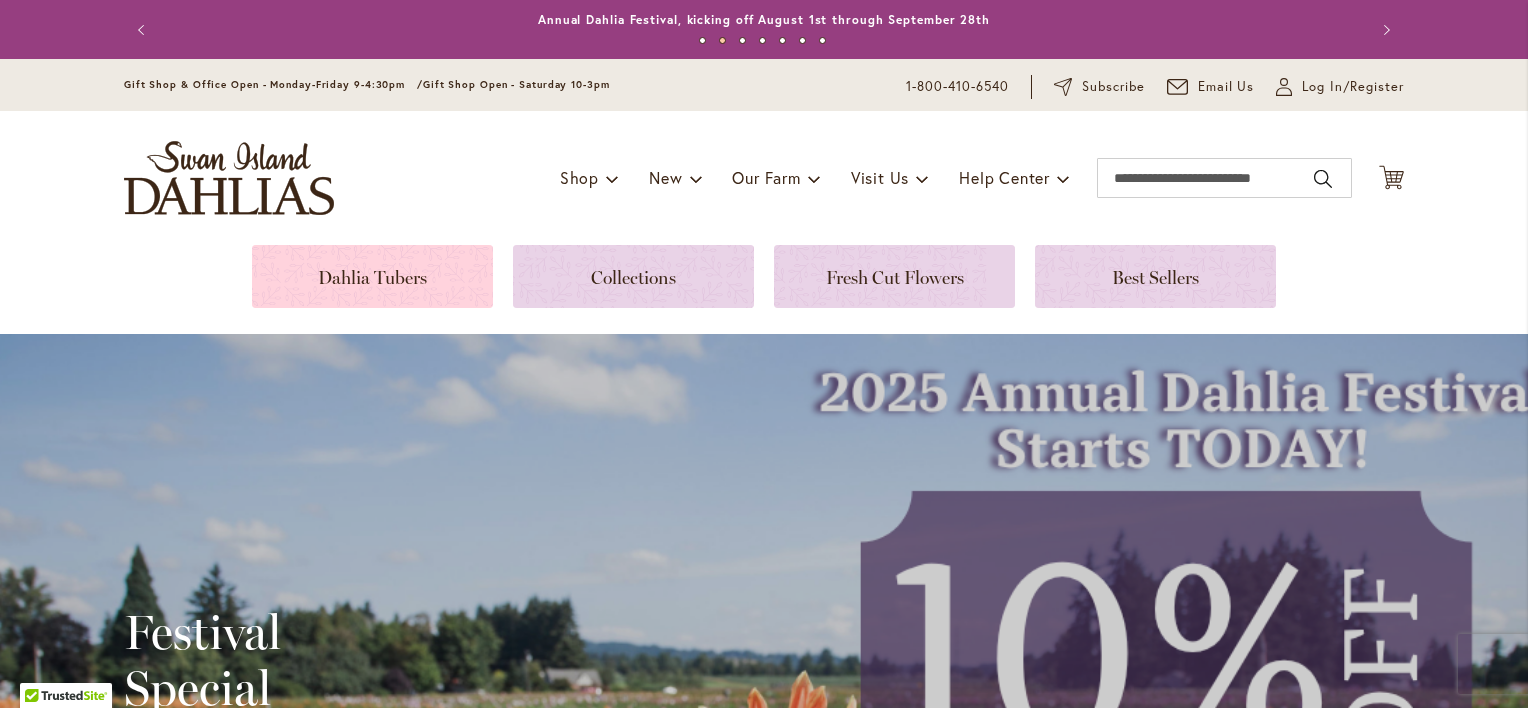 click at bounding box center [372, 276] 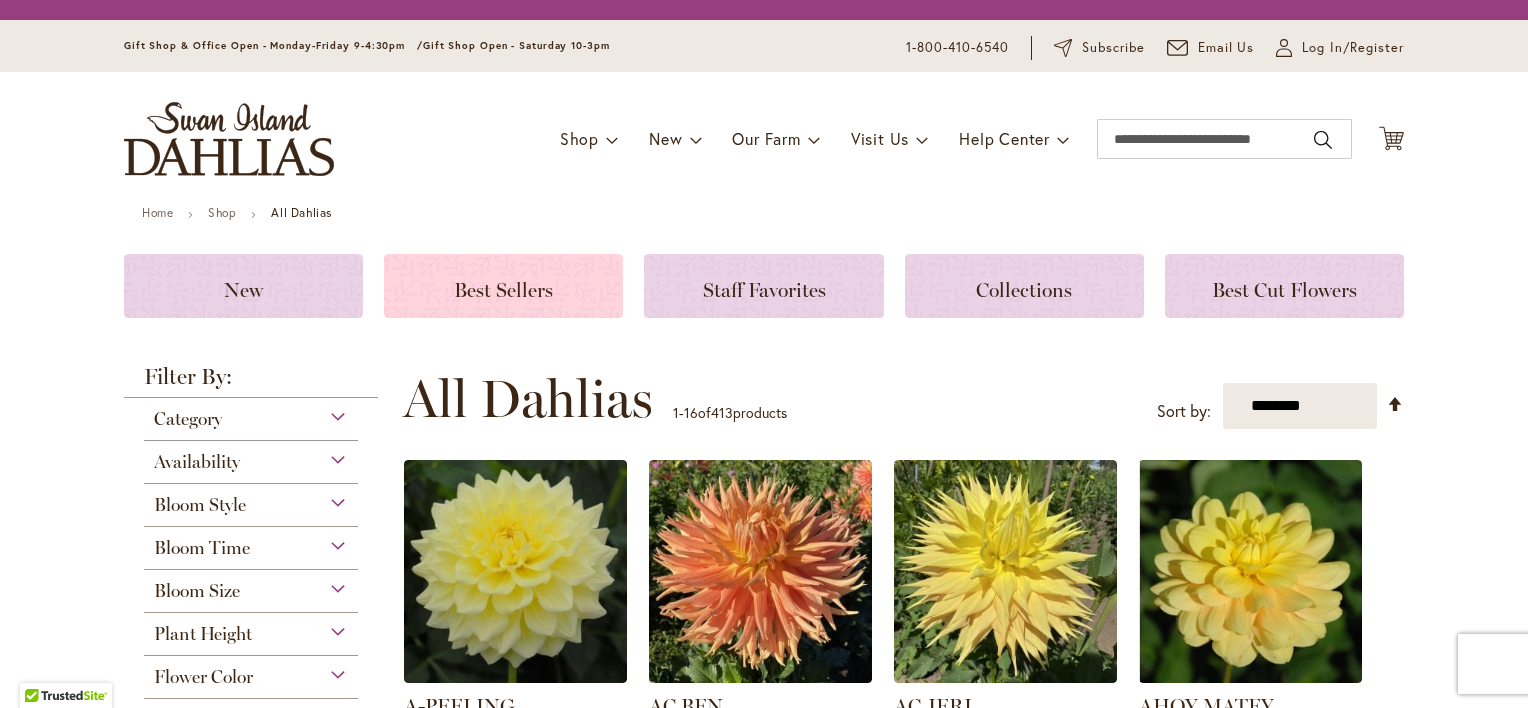 scroll, scrollTop: 0, scrollLeft: 0, axis: both 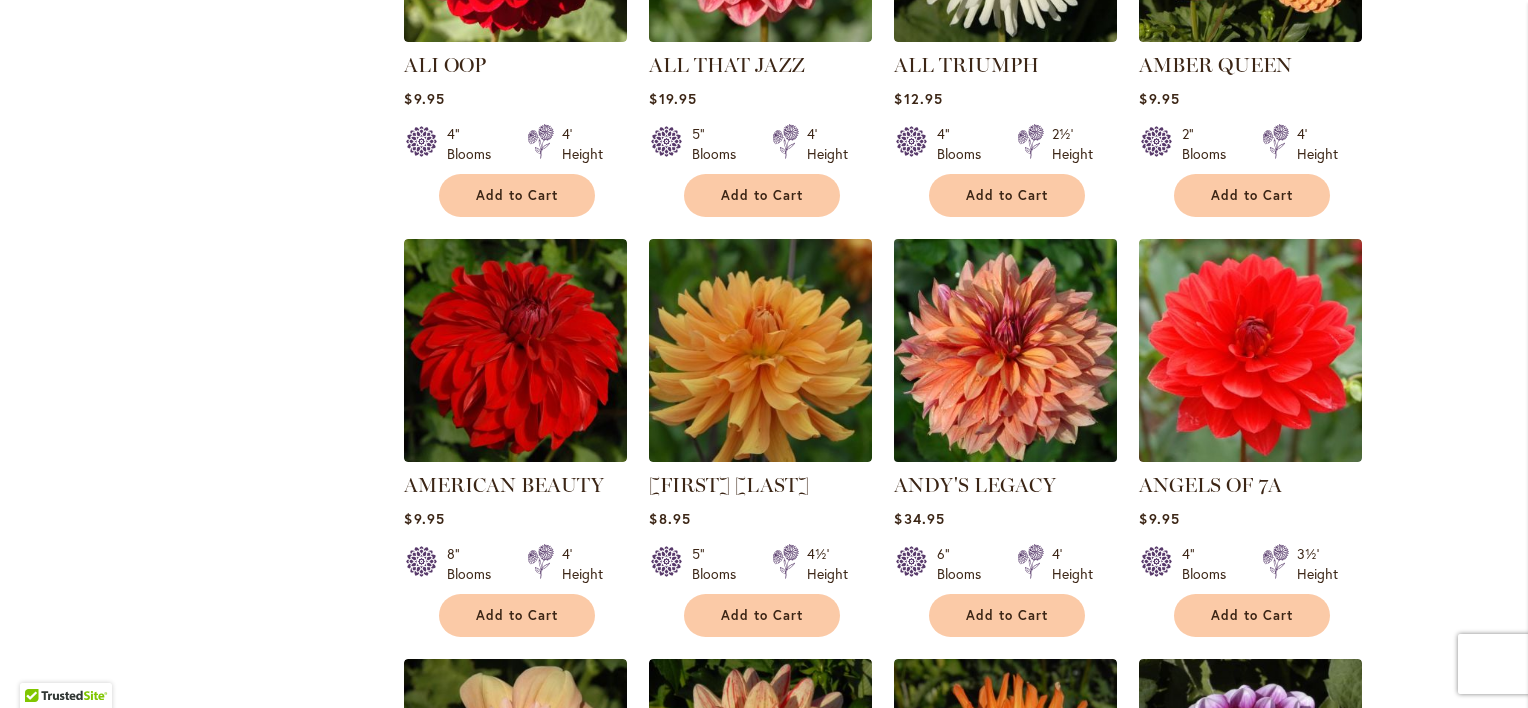 click at bounding box center (1006, 351) 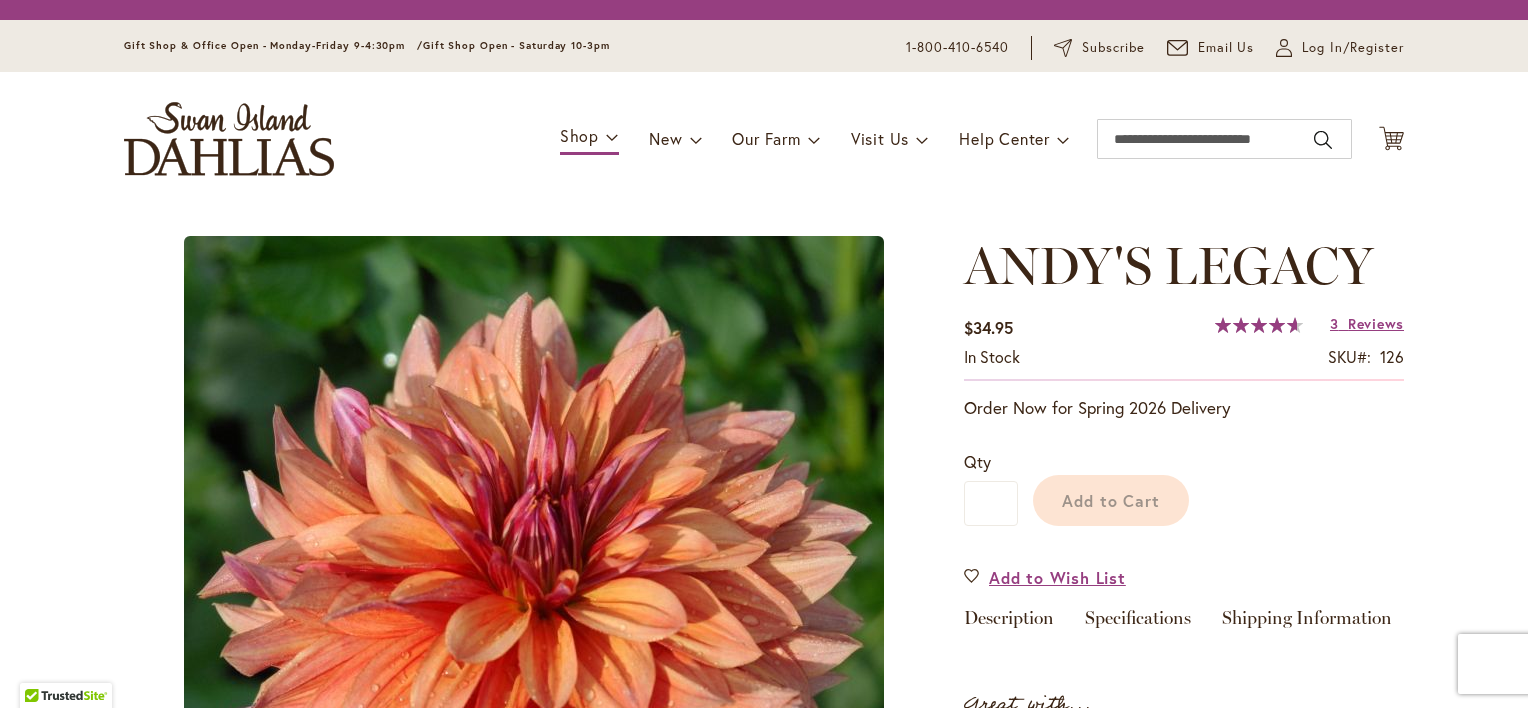 scroll, scrollTop: 0, scrollLeft: 0, axis: both 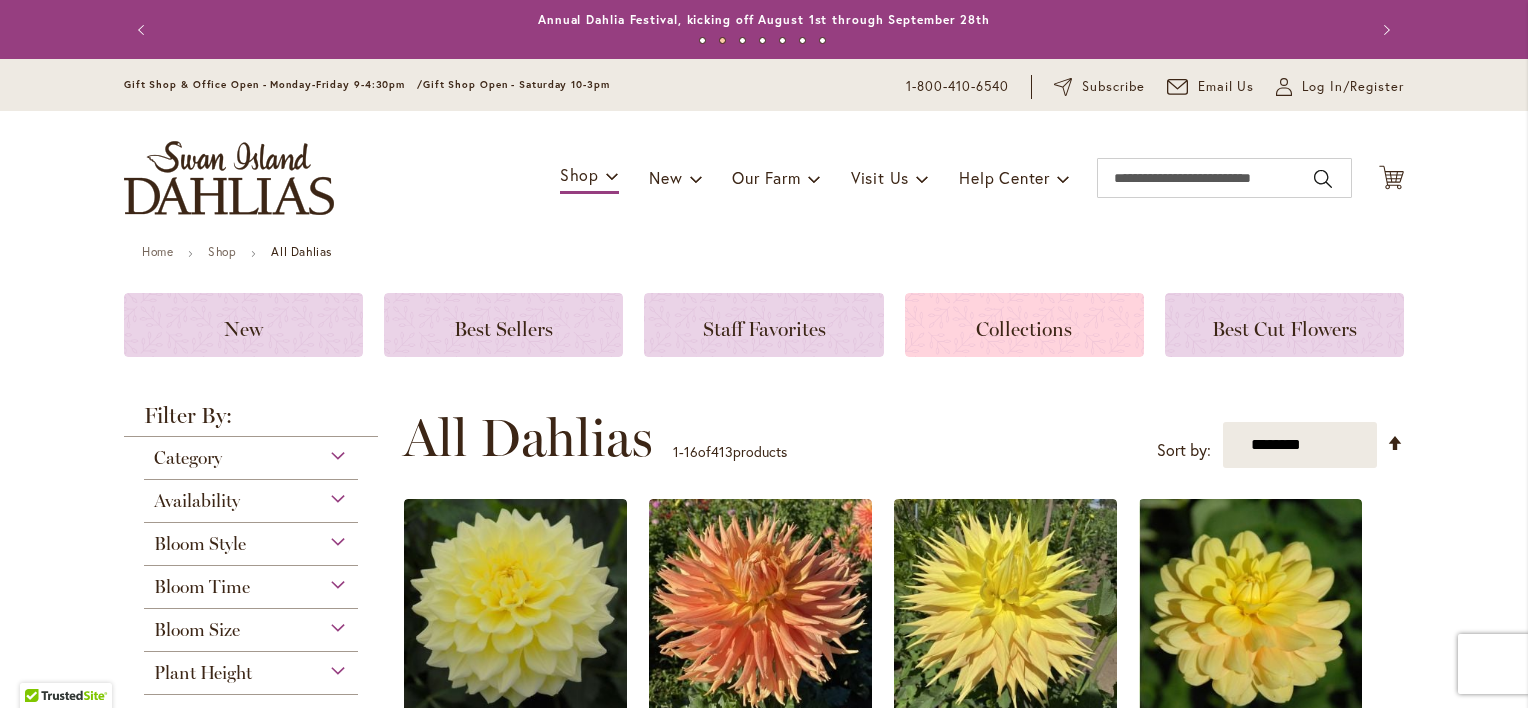 click on "Collections" 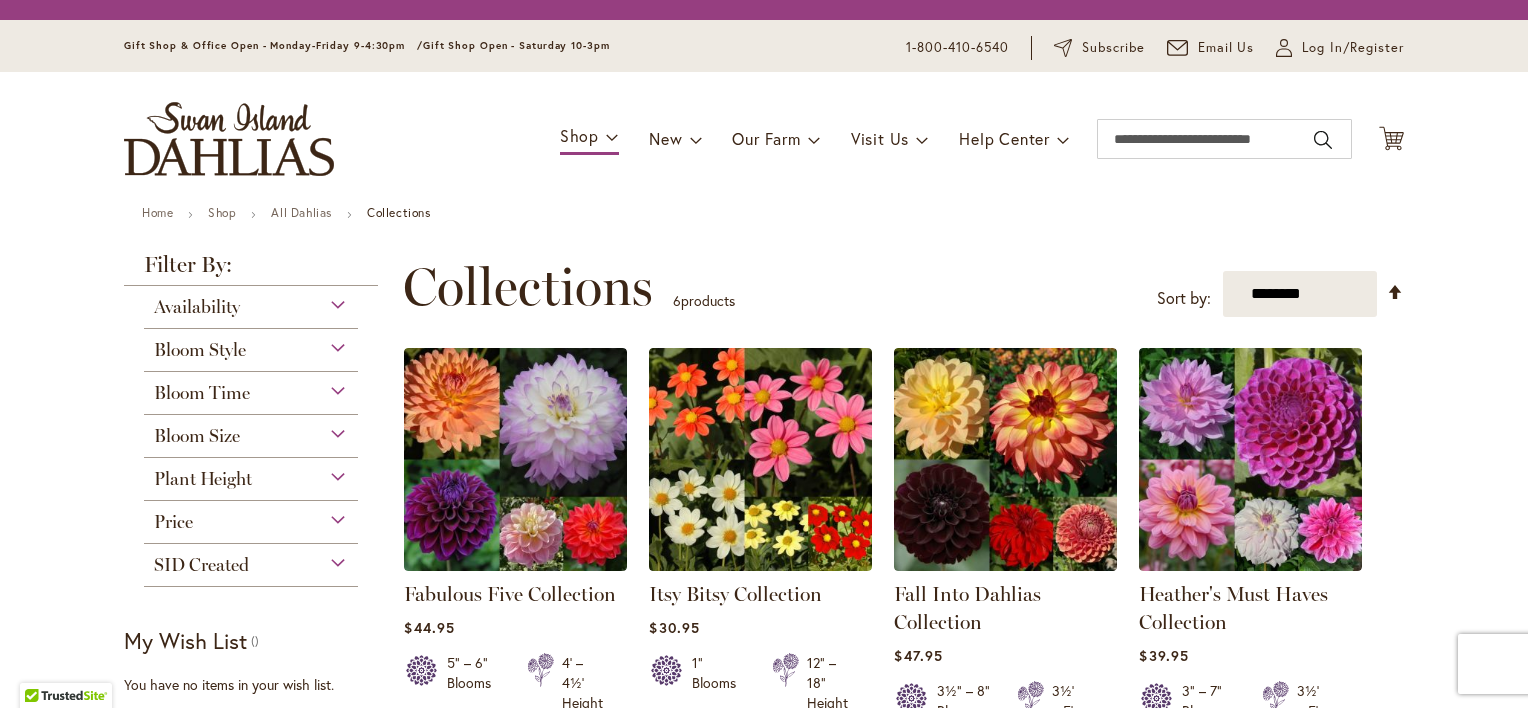 scroll, scrollTop: 0, scrollLeft: 0, axis: both 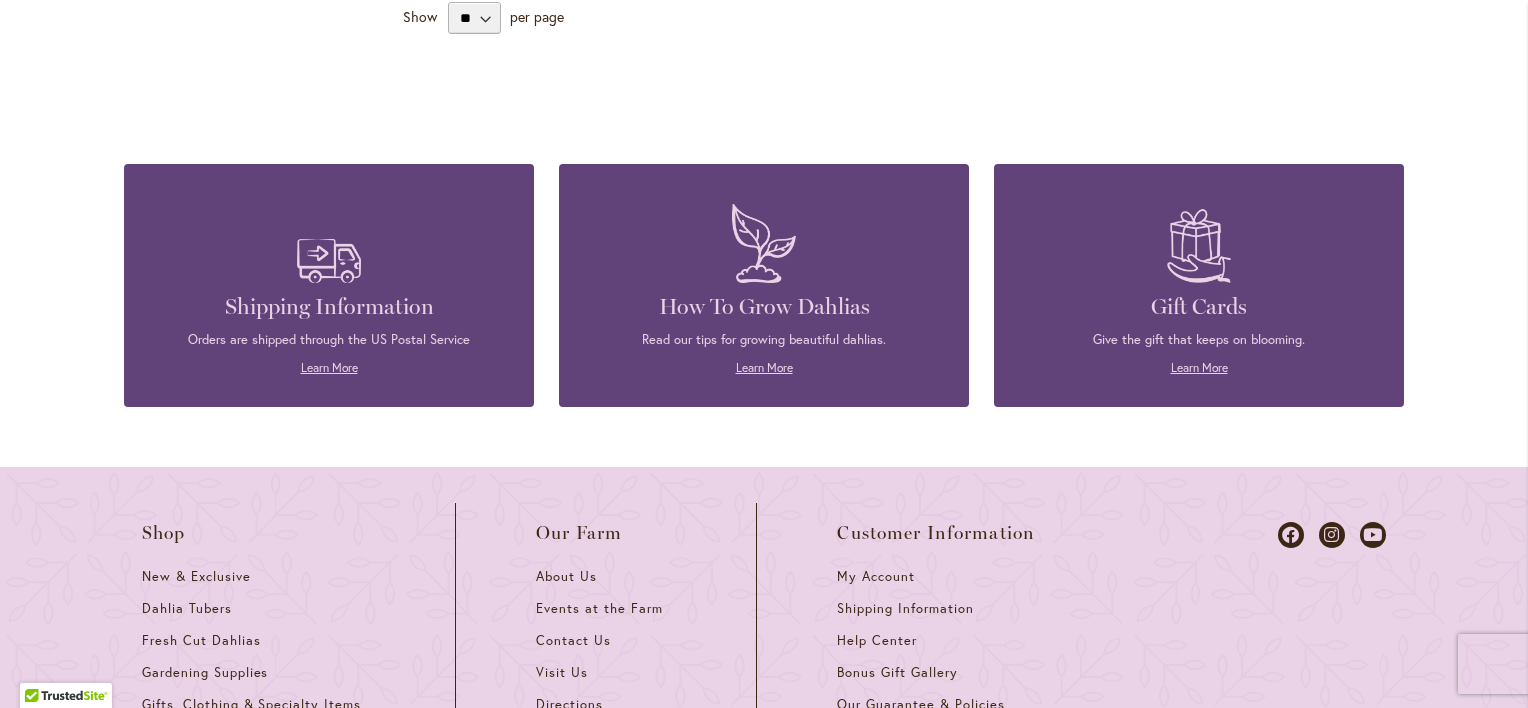 click at bounding box center [764, 243] 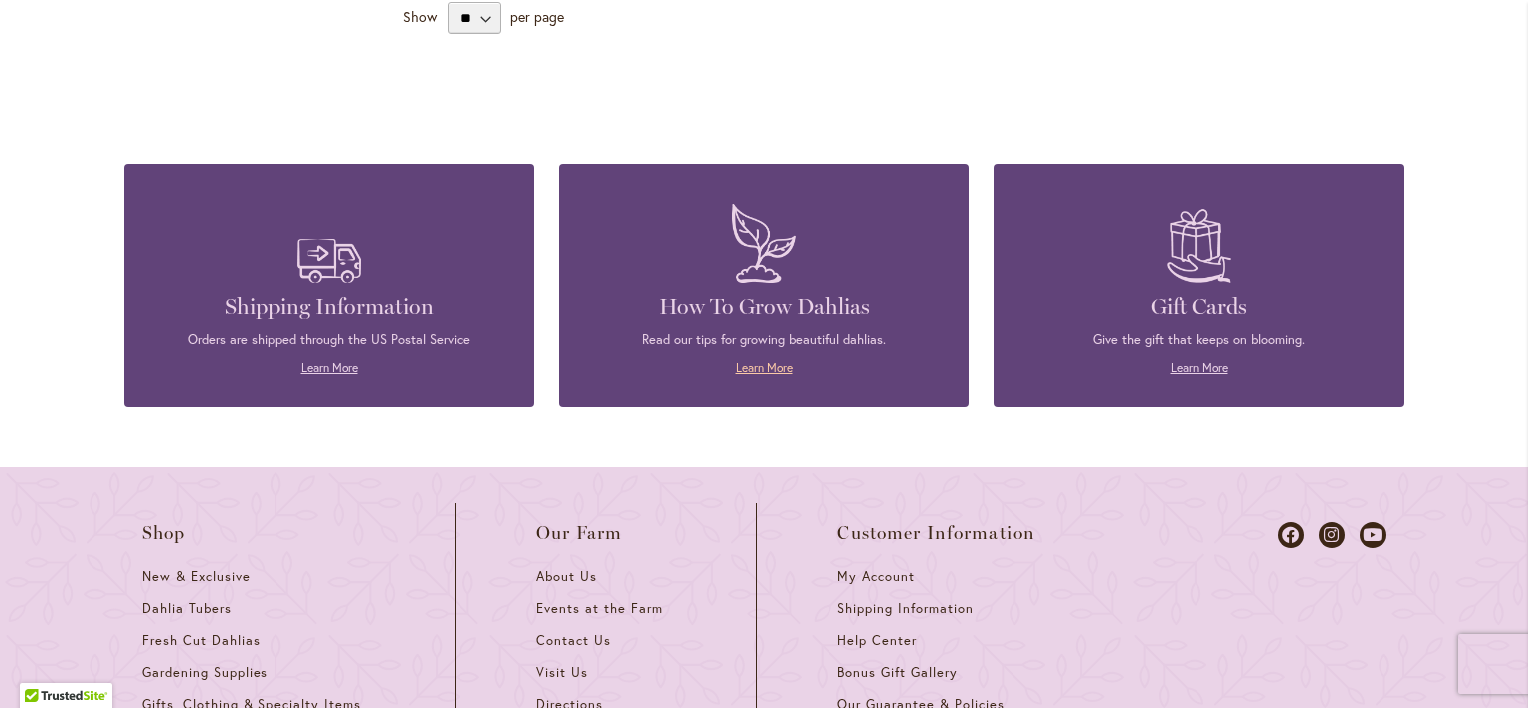 click on "Learn More" at bounding box center [764, 367] 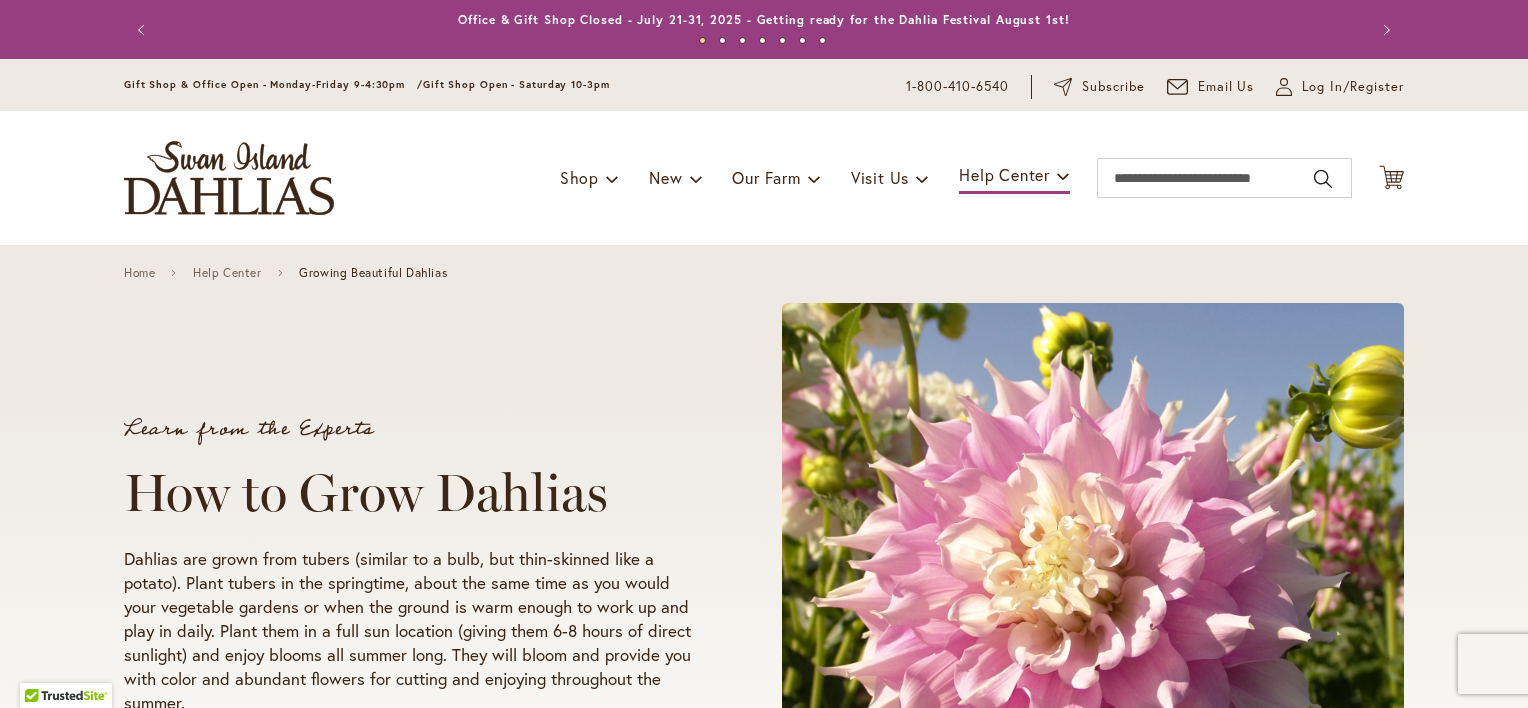 scroll, scrollTop: 0, scrollLeft: 0, axis: both 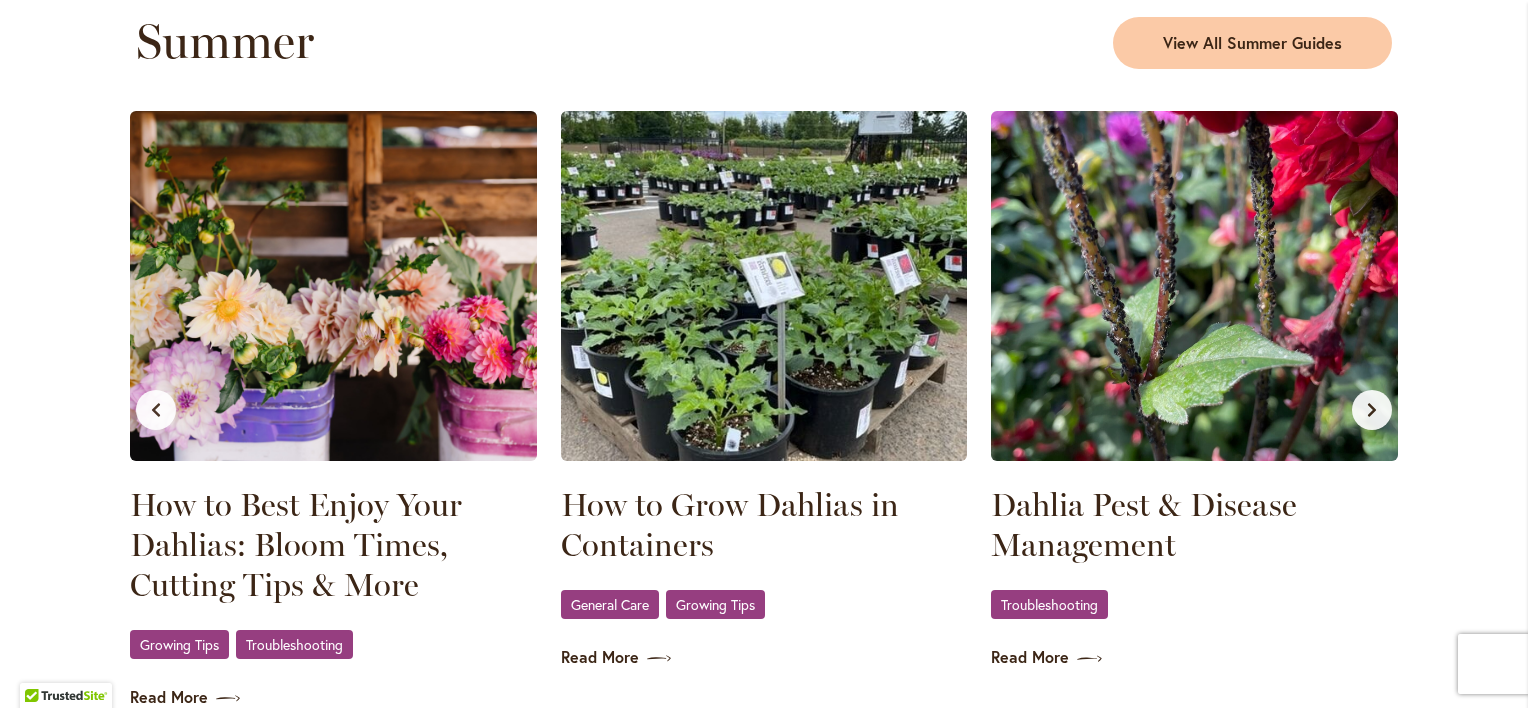 click at bounding box center (764, 286) 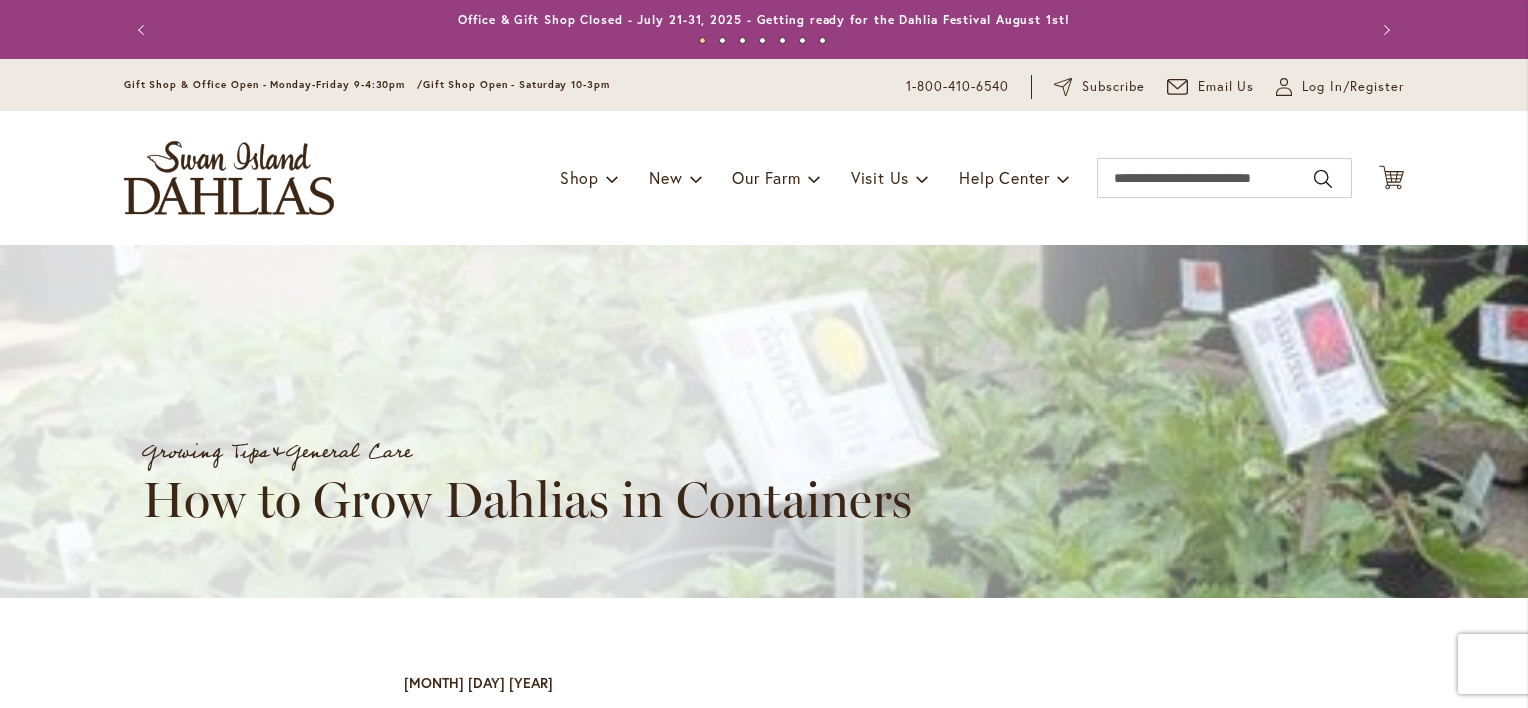scroll, scrollTop: 0, scrollLeft: 0, axis: both 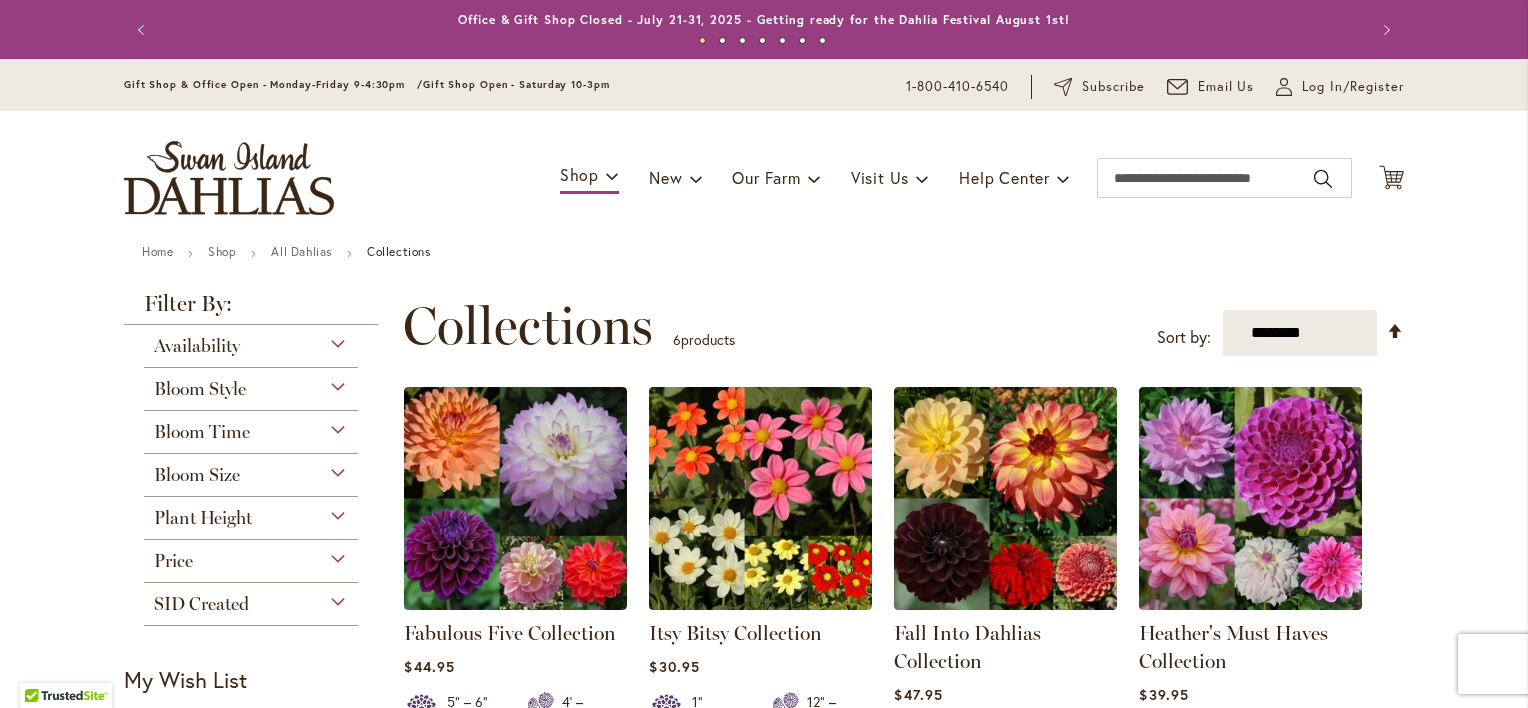 click on "Plant Height" at bounding box center [251, 513] 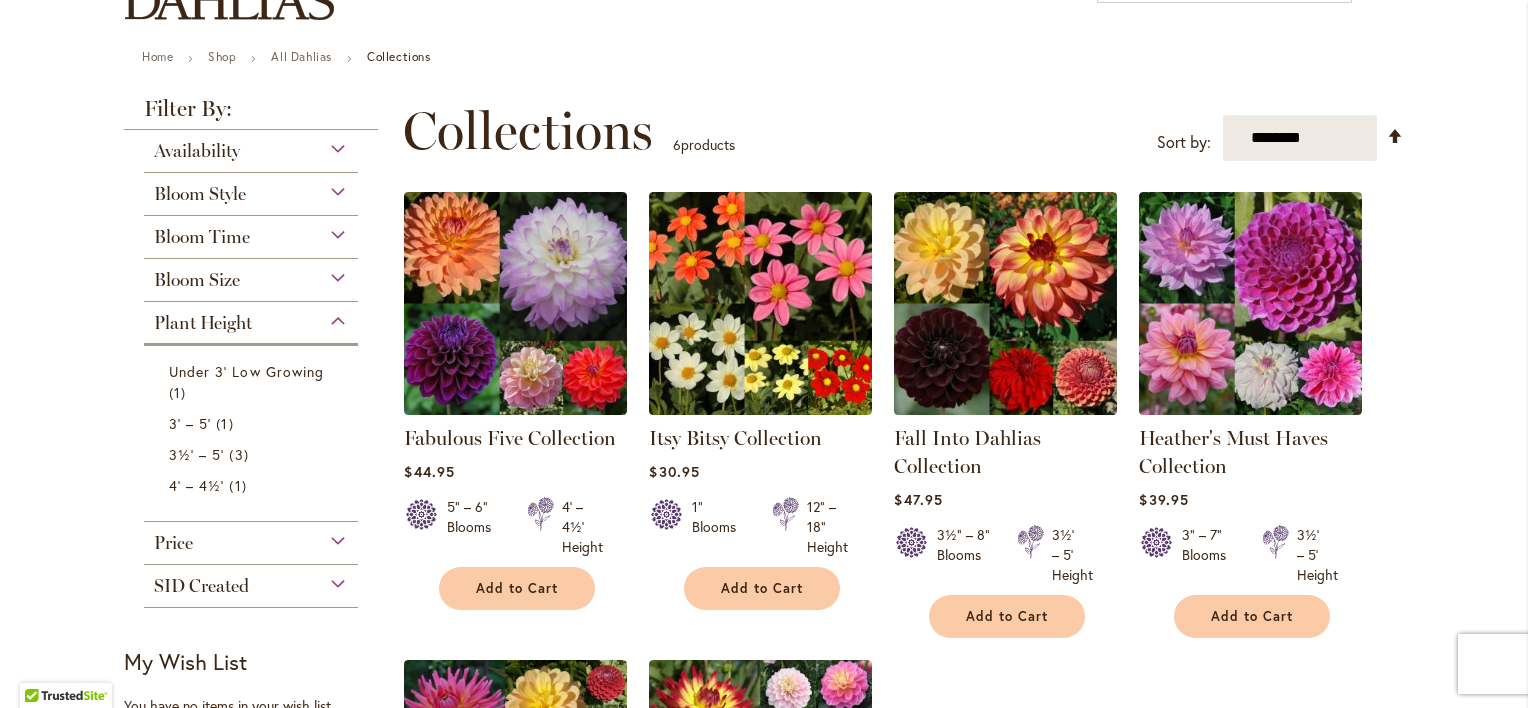 scroll, scrollTop: 200, scrollLeft: 0, axis: vertical 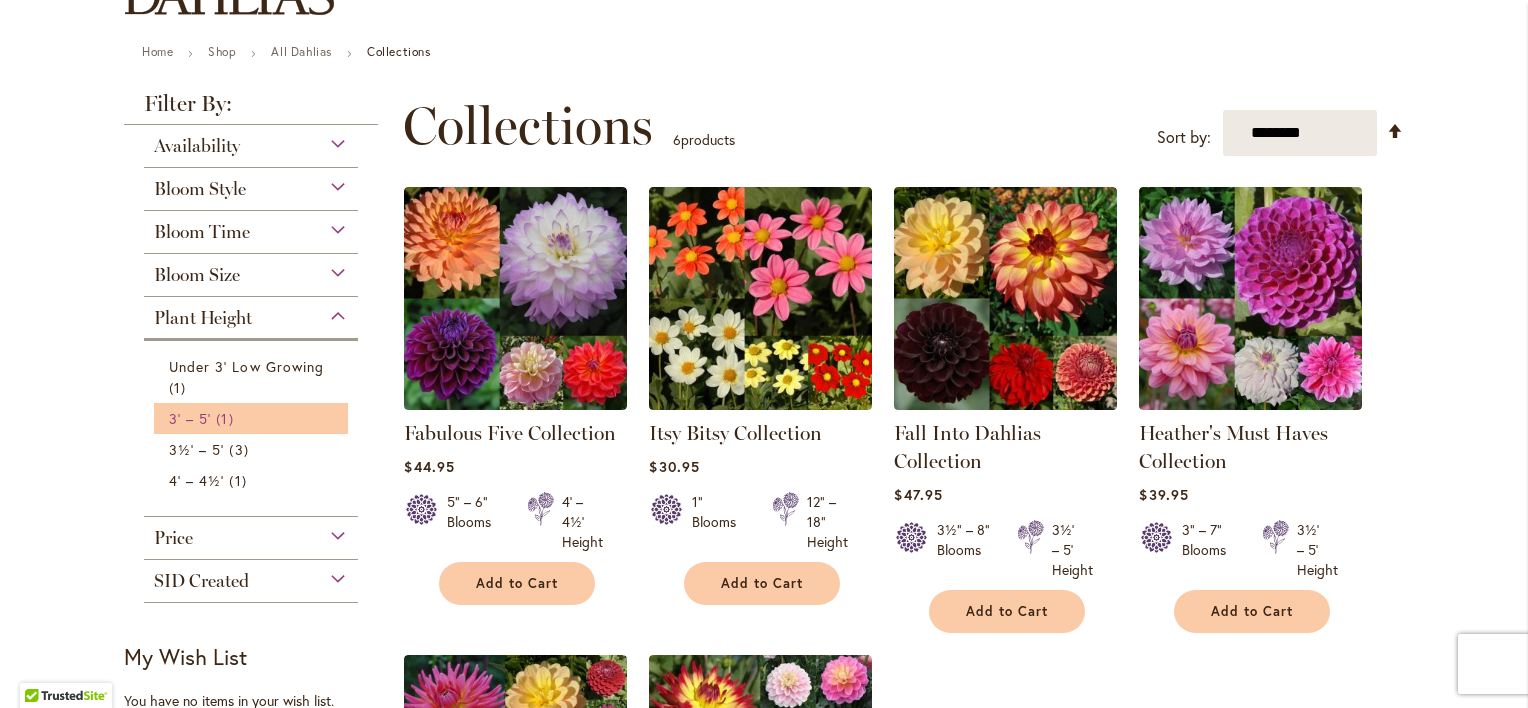 click on "3' – 5'
1
item" at bounding box center (253, 418) 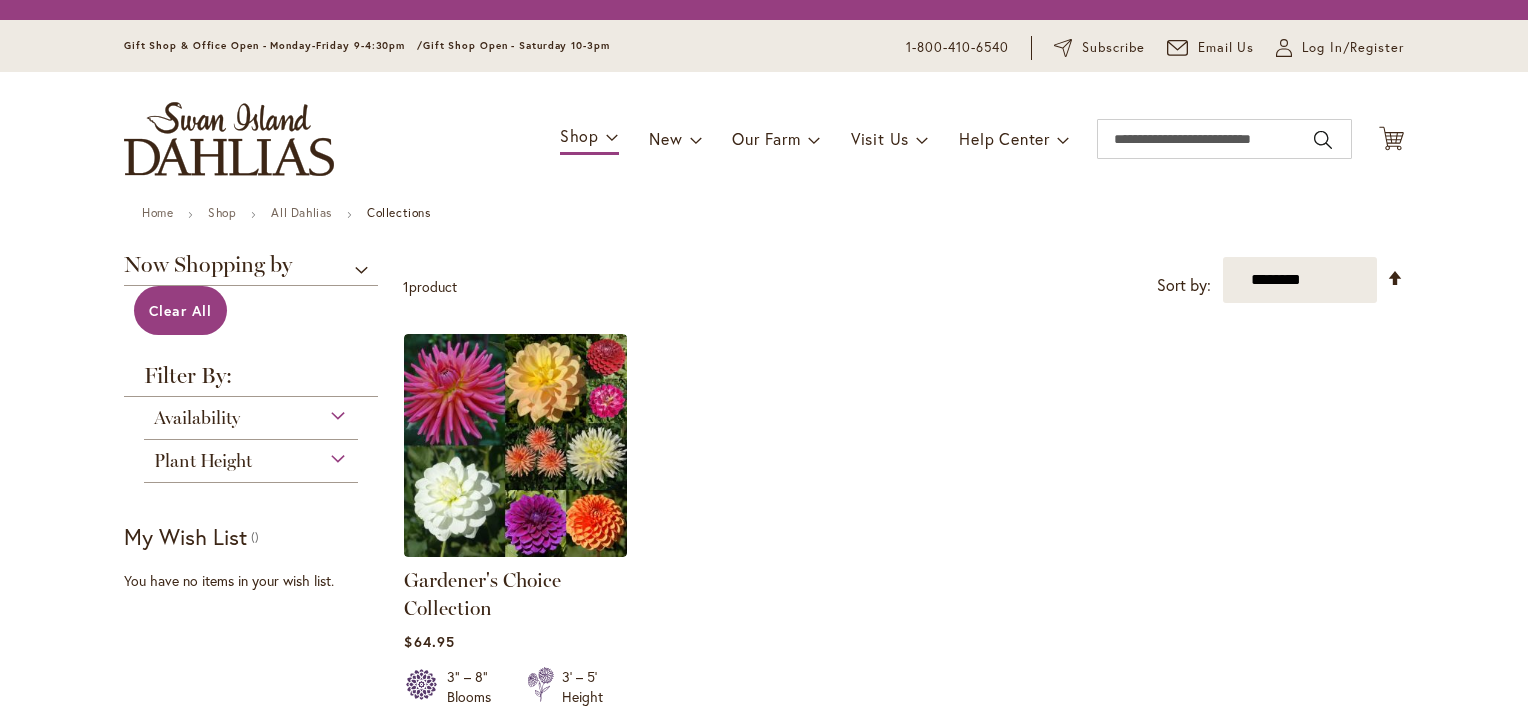 scroll, scrollTop: 0, scrollLeft: 0, axis: both 